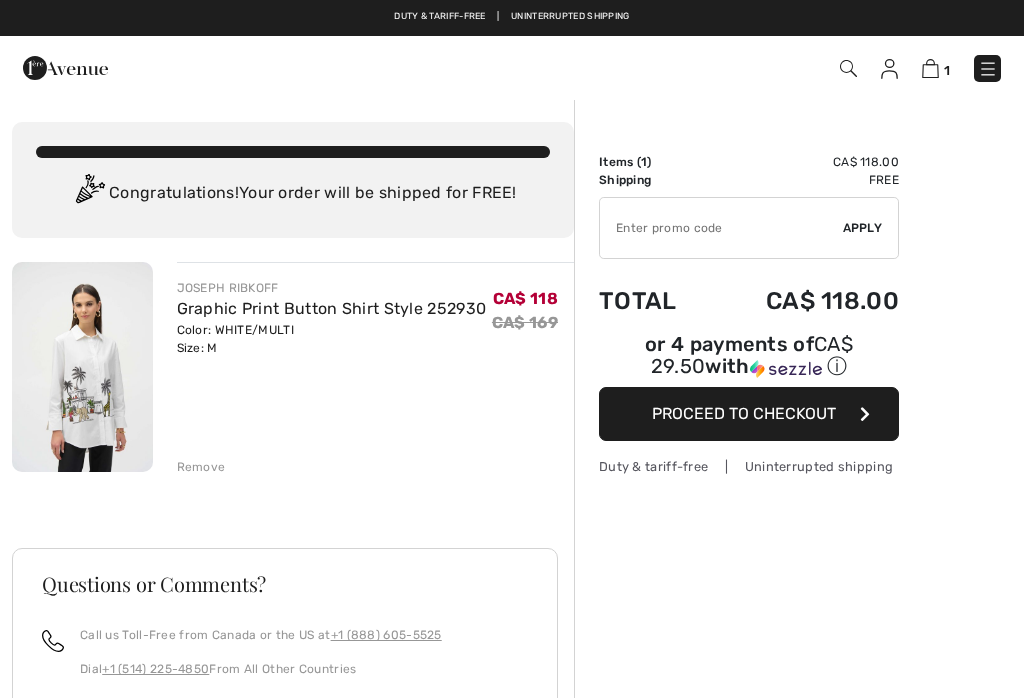 scroll, scrollTop: 0, scrollLeft: 0, axis: both 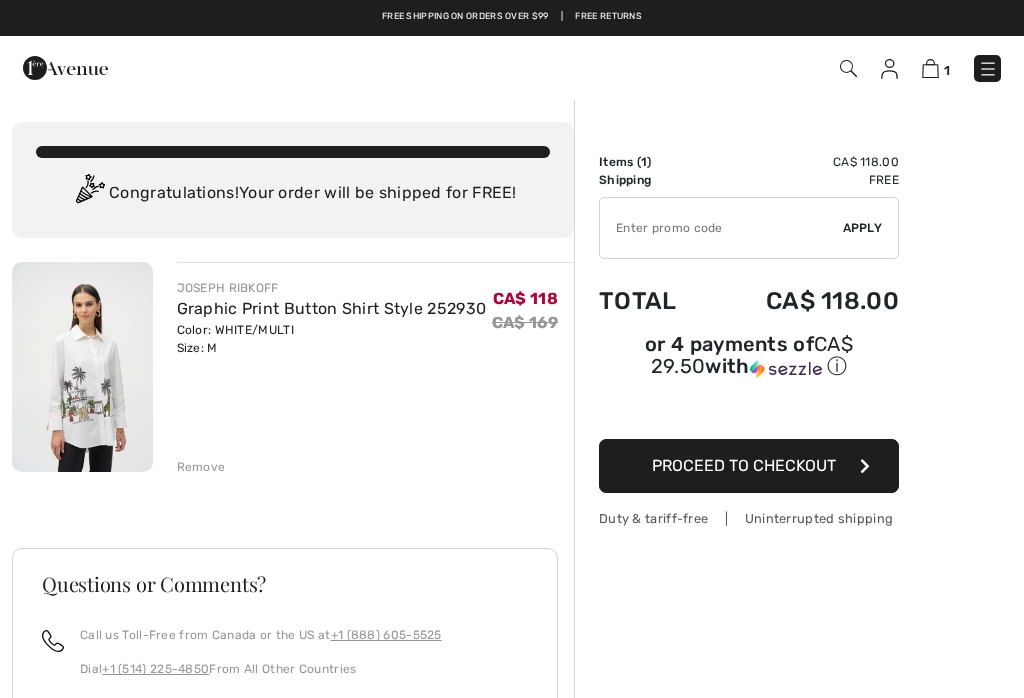 click on "Proceed to Checkout" at bounding box center [744, 465] 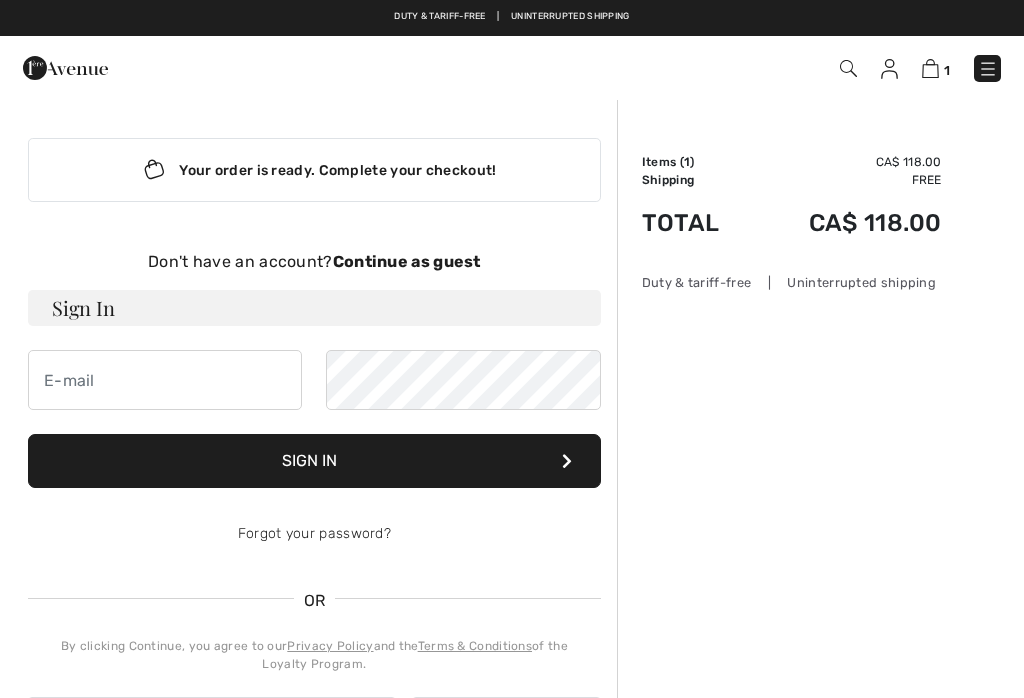 checkbox on "true" 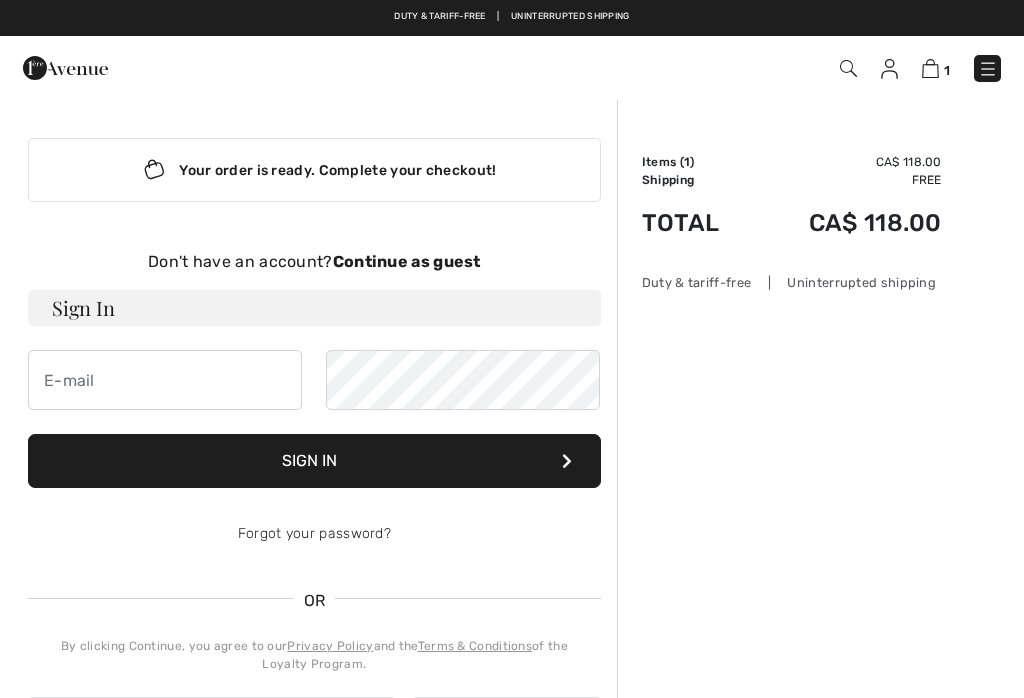scroll, scrollTop: 0, scrollLeft: 0, axis: both 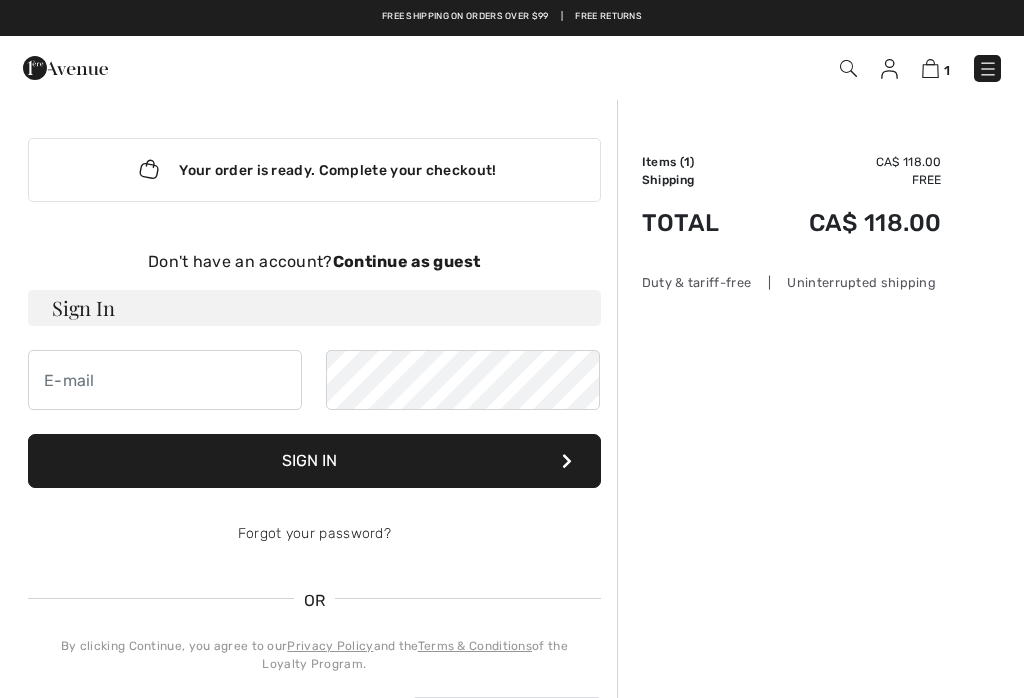 click on "Continue as guest" at bounding box center (407, 261) 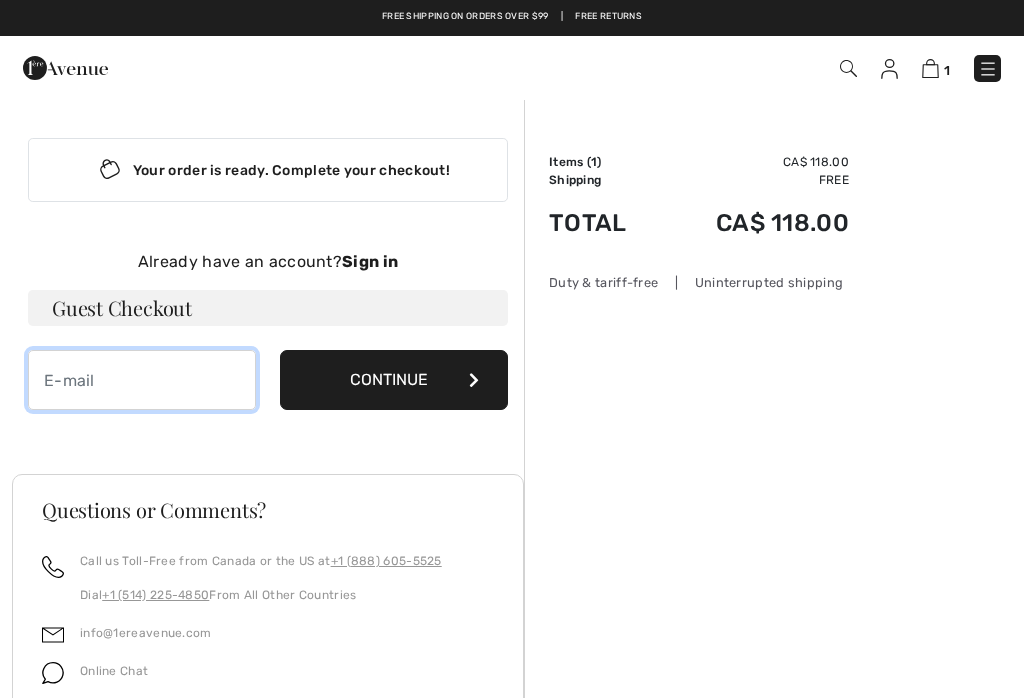 click at bounding box center [142, 380] 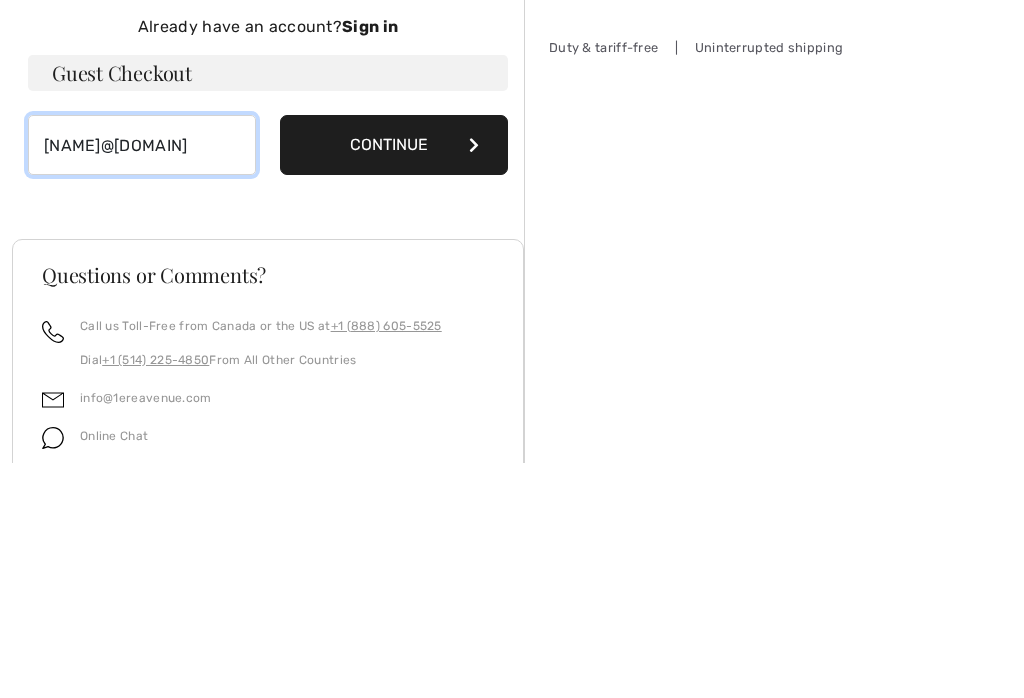 type on "[FIRST]_[LAST]@[EXAMPLE]" 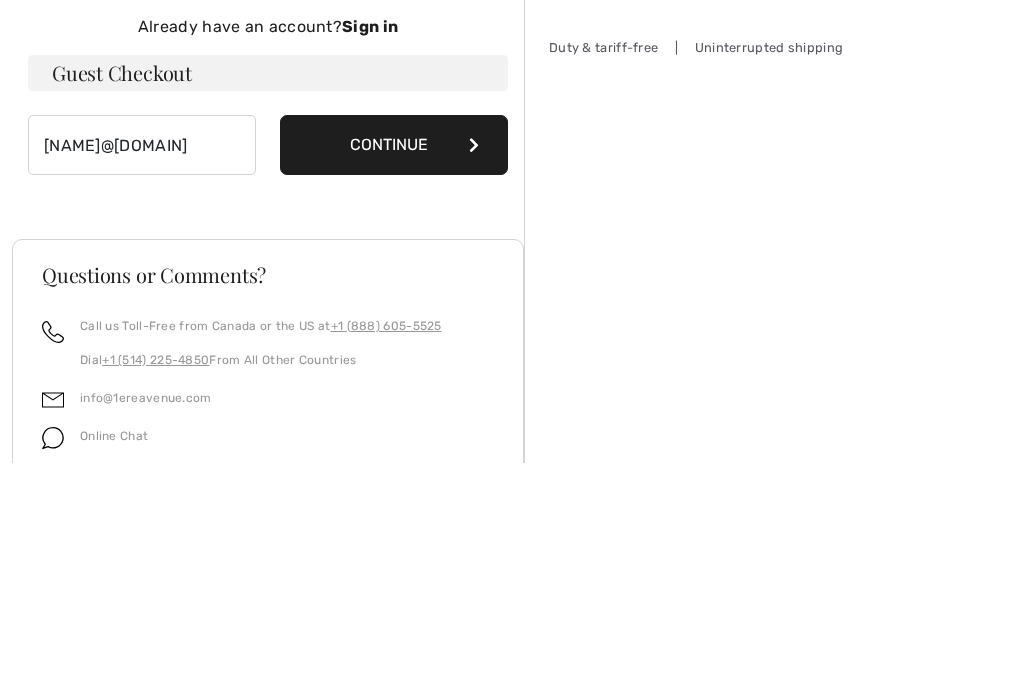 click on "Continue" at bounding box center [394, 380] 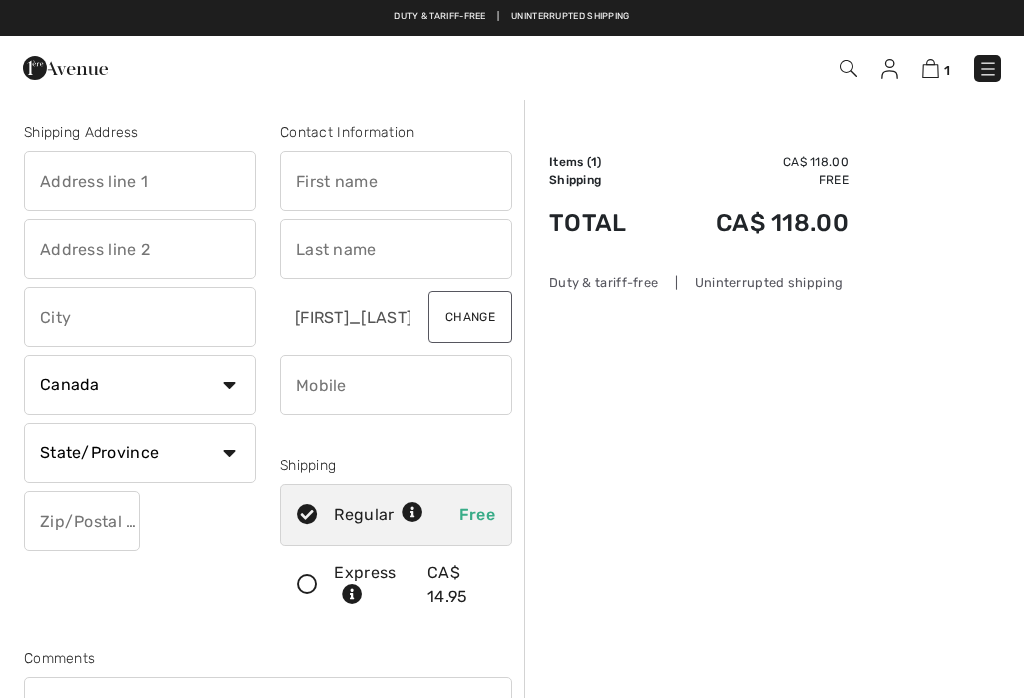 scroll, scrollTop: 0, scrollLeft: 0, axis: both 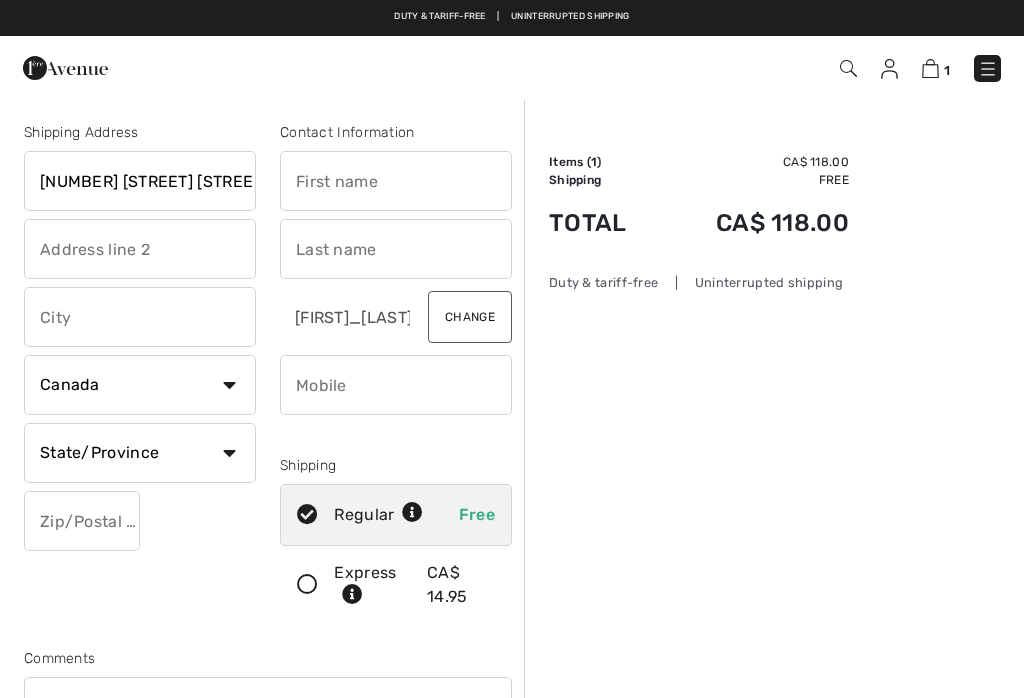type on "[NUMBER] [STREET] [STREET_NAME]" 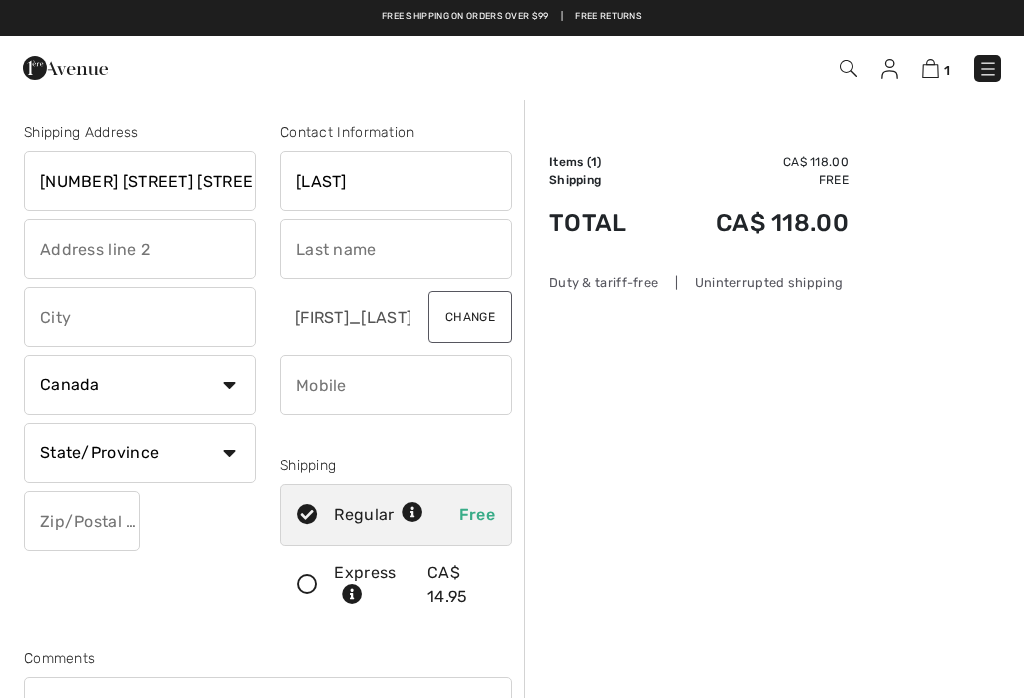 type on "[LAST]" 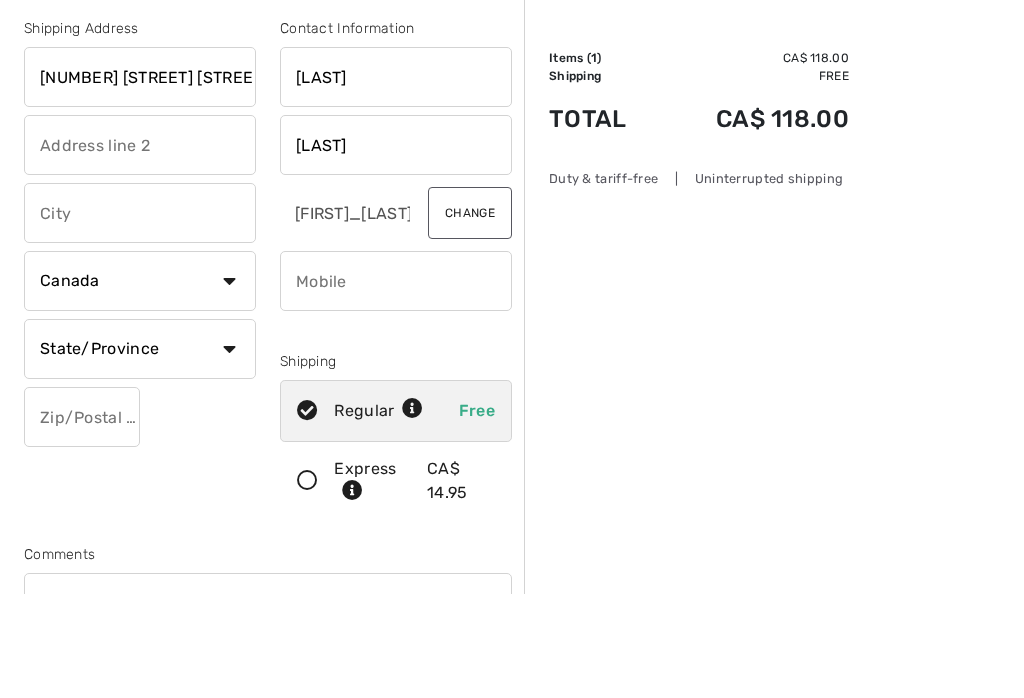 type on "Ethier" 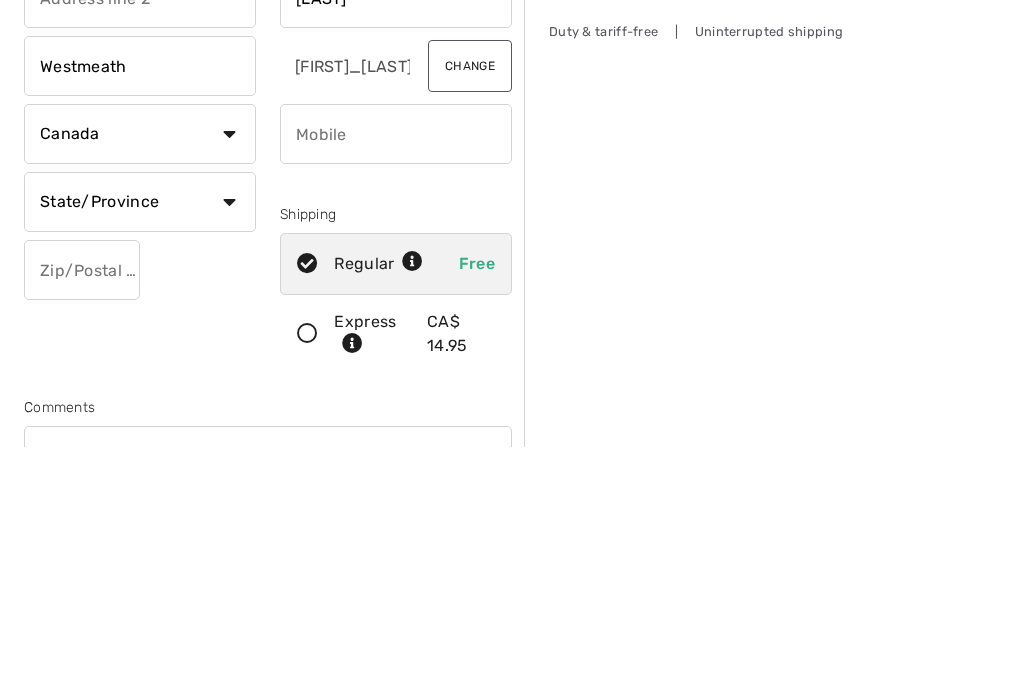 type on "Westmeath" 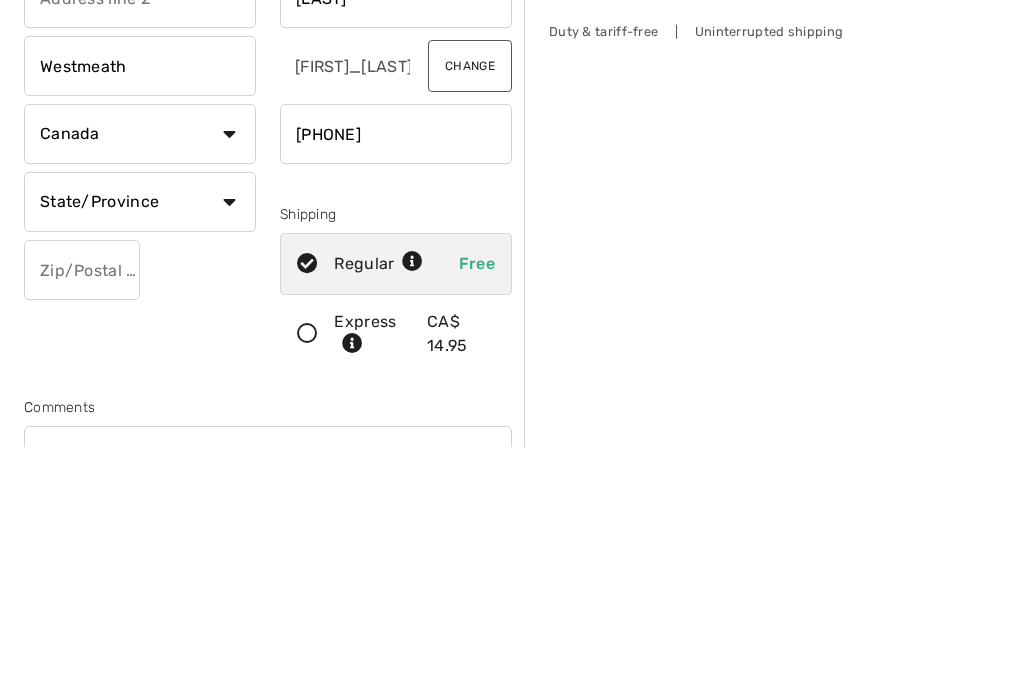 type on "6136352591" 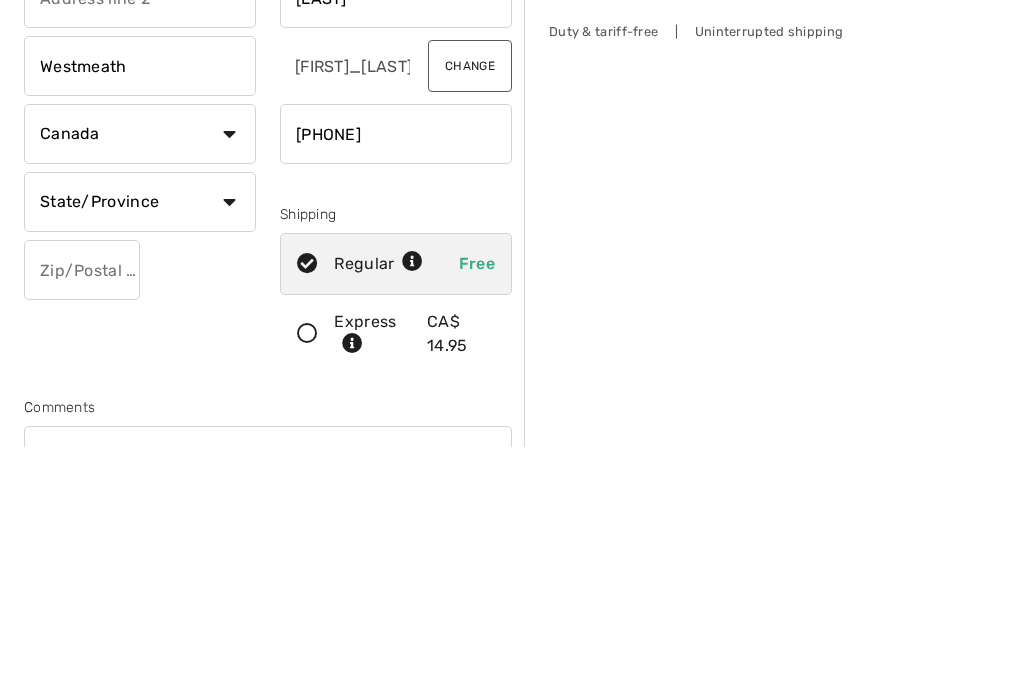 scroll, scrollTop: 251, scrollLeft: 0, axis: vertical 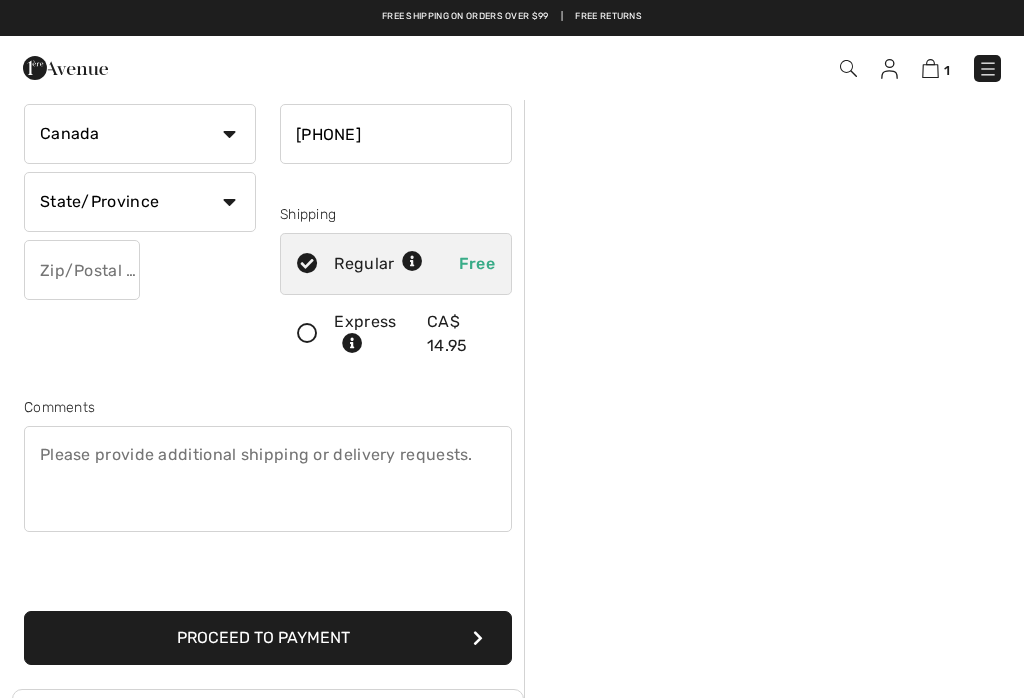 select on "ON" 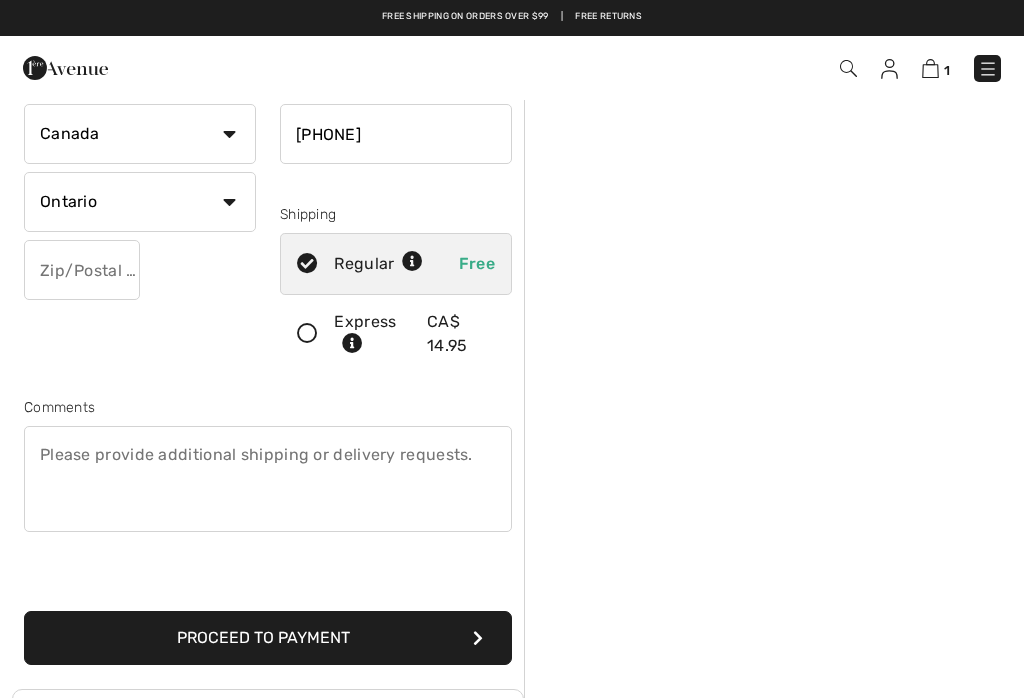 click at bounding box center (82, 270) 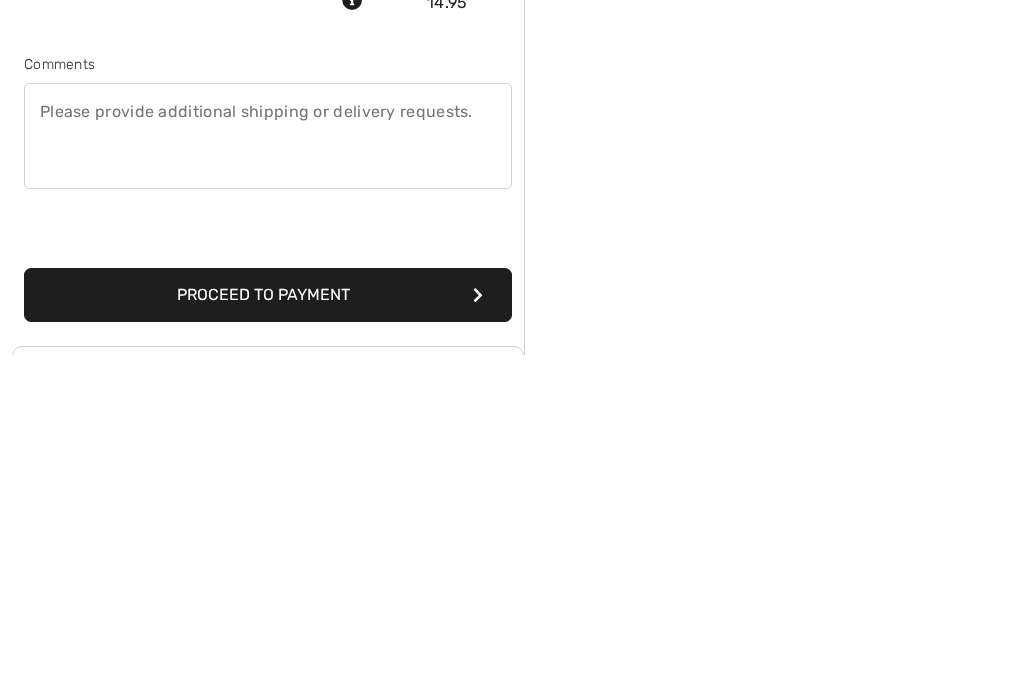 type on "[POSTAL_CODE]" 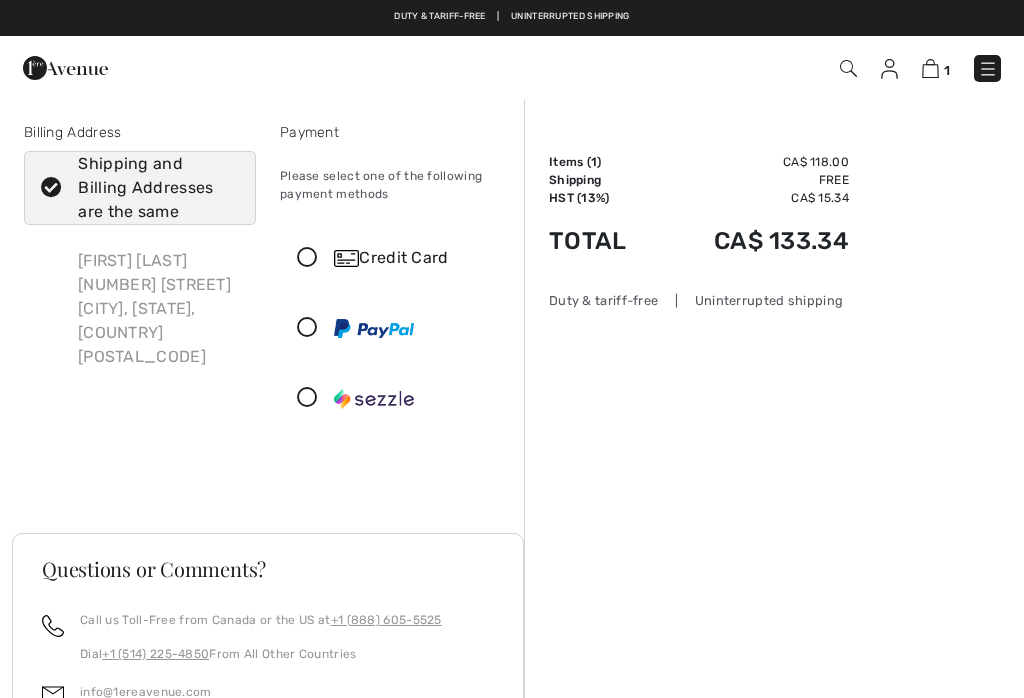 scroll, scrollTop: 0, scrollLeft: 0, axis: both 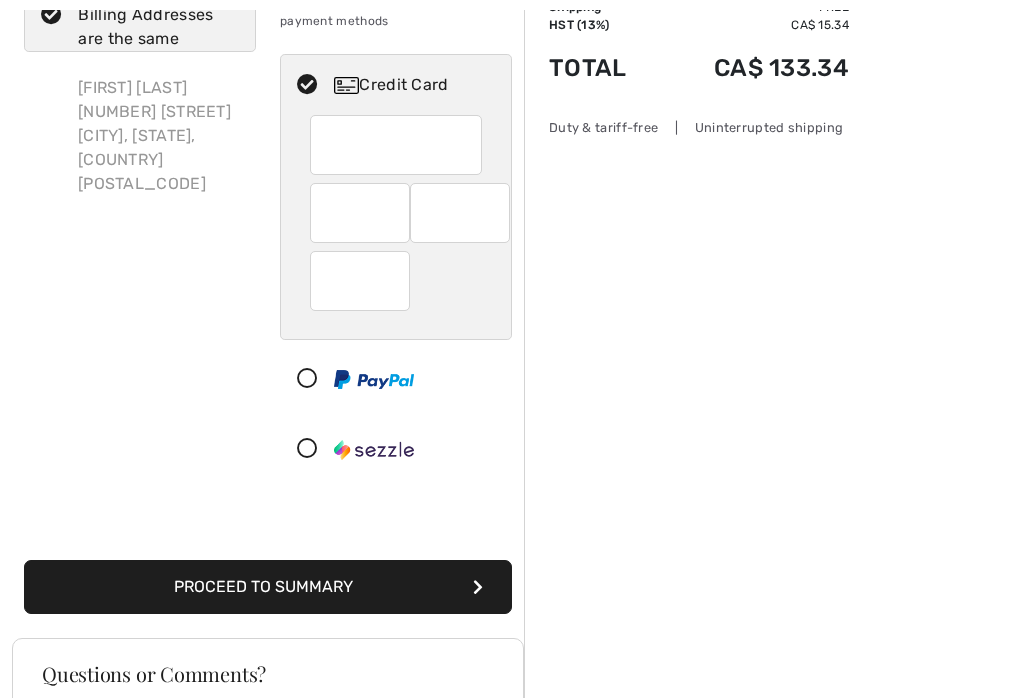 click at bounding box center [361, 281] 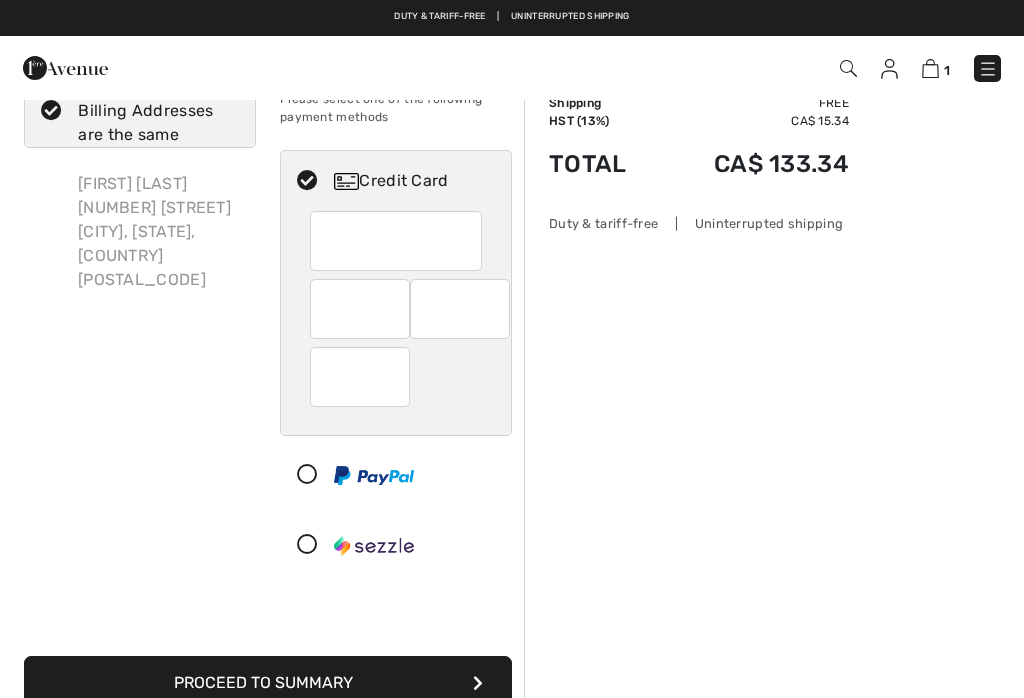 scroll, scrollTop: 223, scrollLeft: 0, axis: vertical 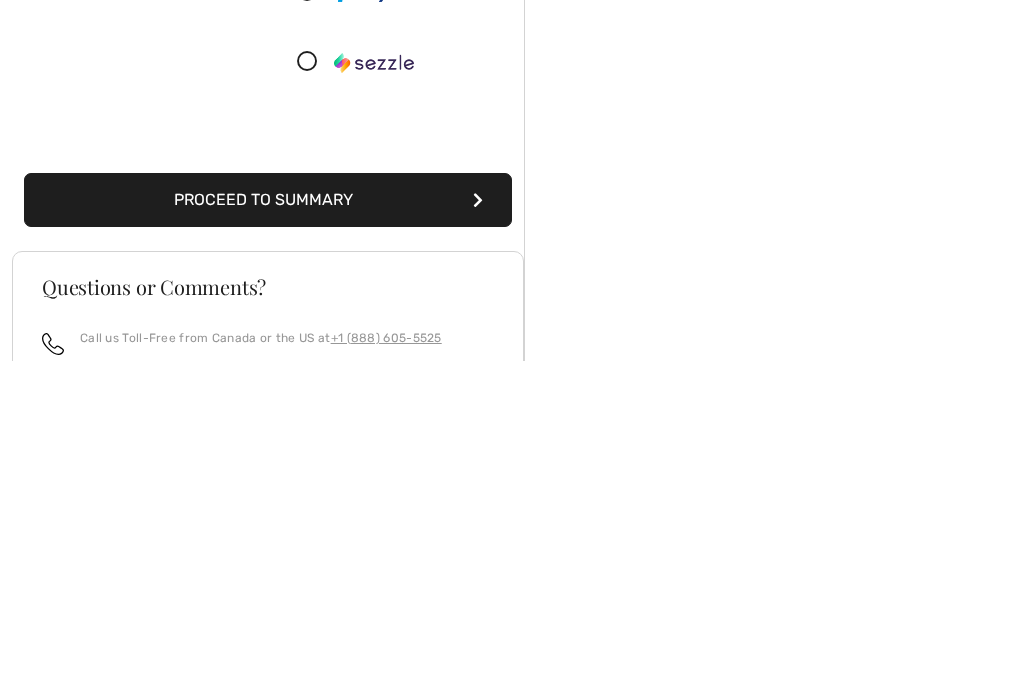 click on "Proceed to Summary" at bounding box center (268, 537) 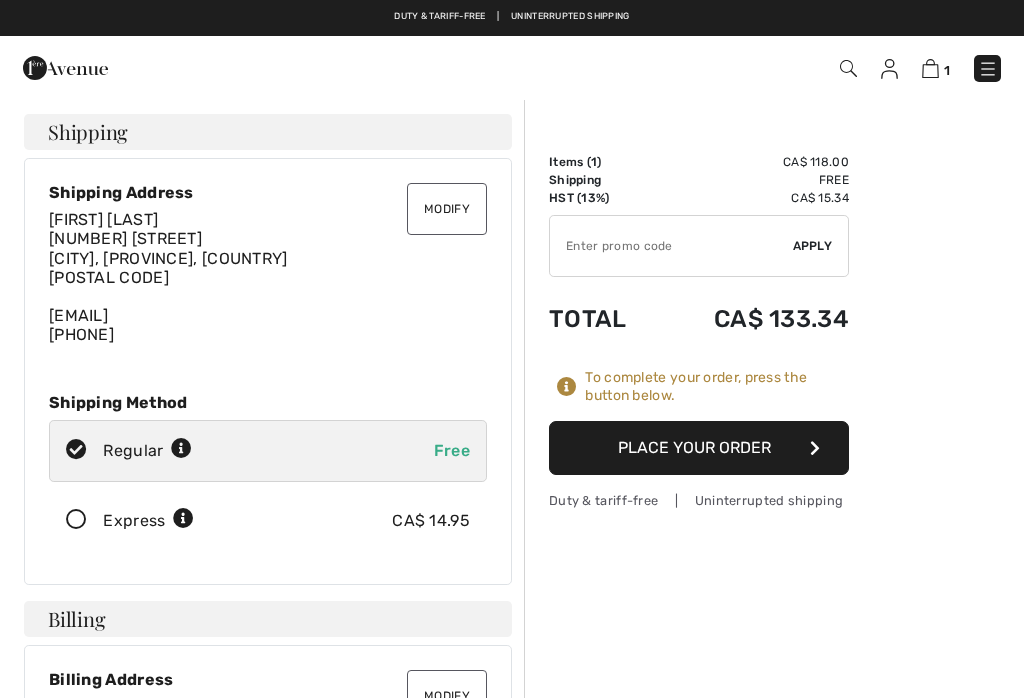 scroll, scrollTop: 0, scrollLeft: 0, axis: both 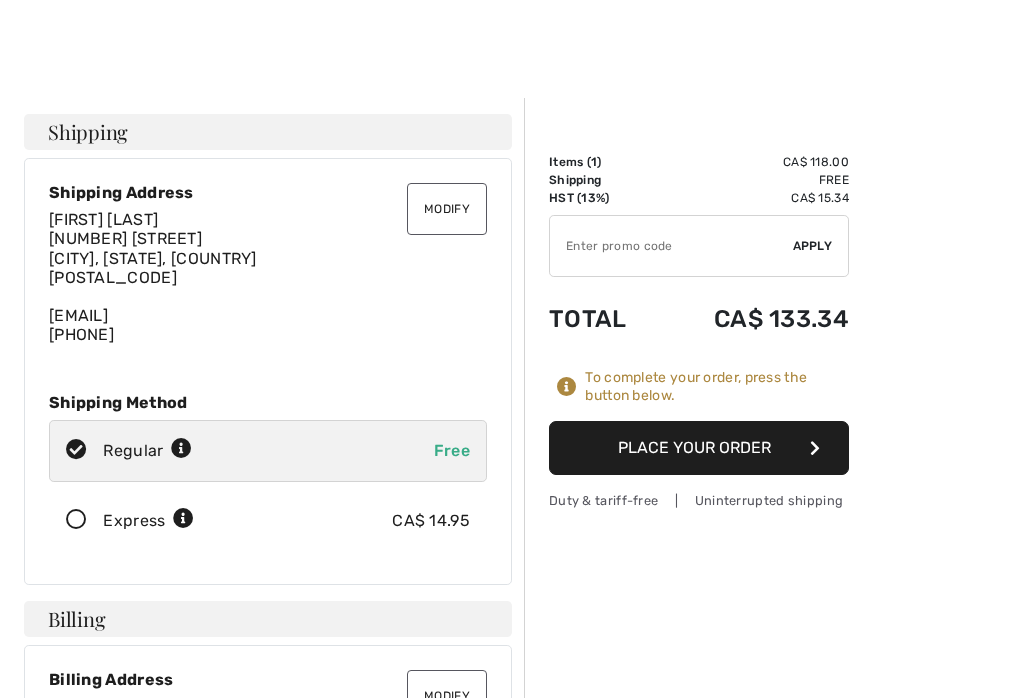 click on "Place Your Order" at bounding box center [699, 448] 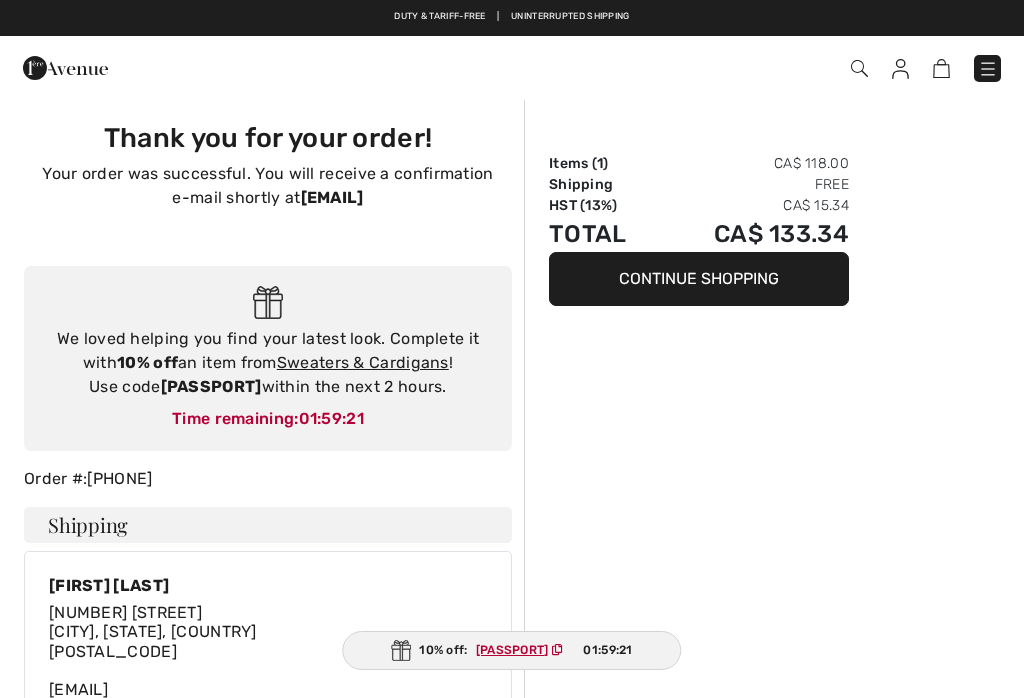 scroll, scrollTop: 0, scrollLeft: 0, axis: both 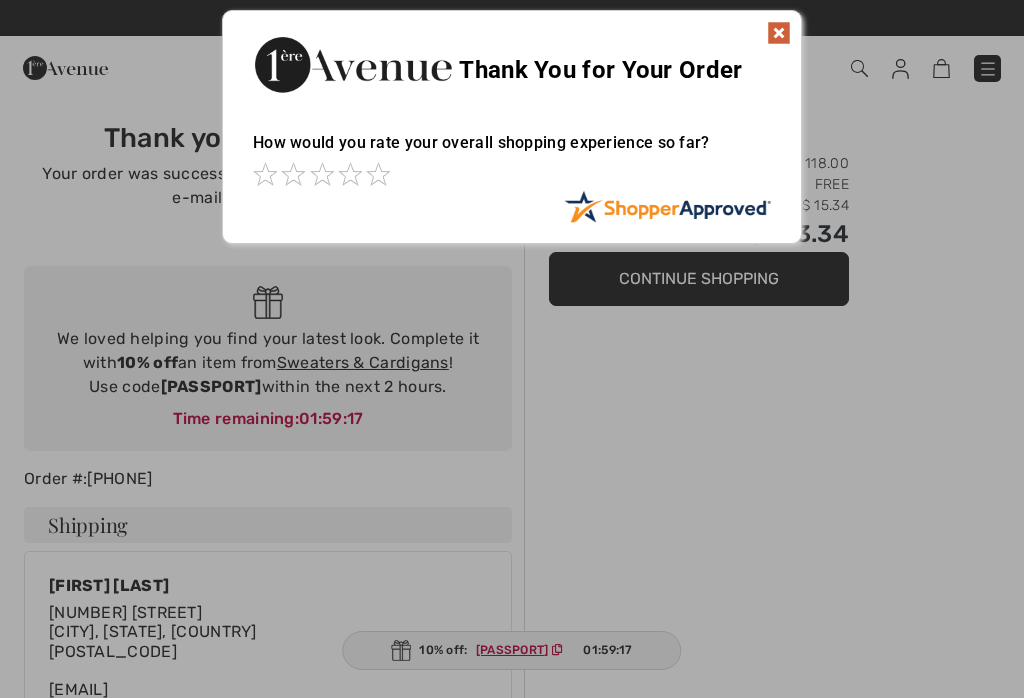 click at bounding box center [779, 33] 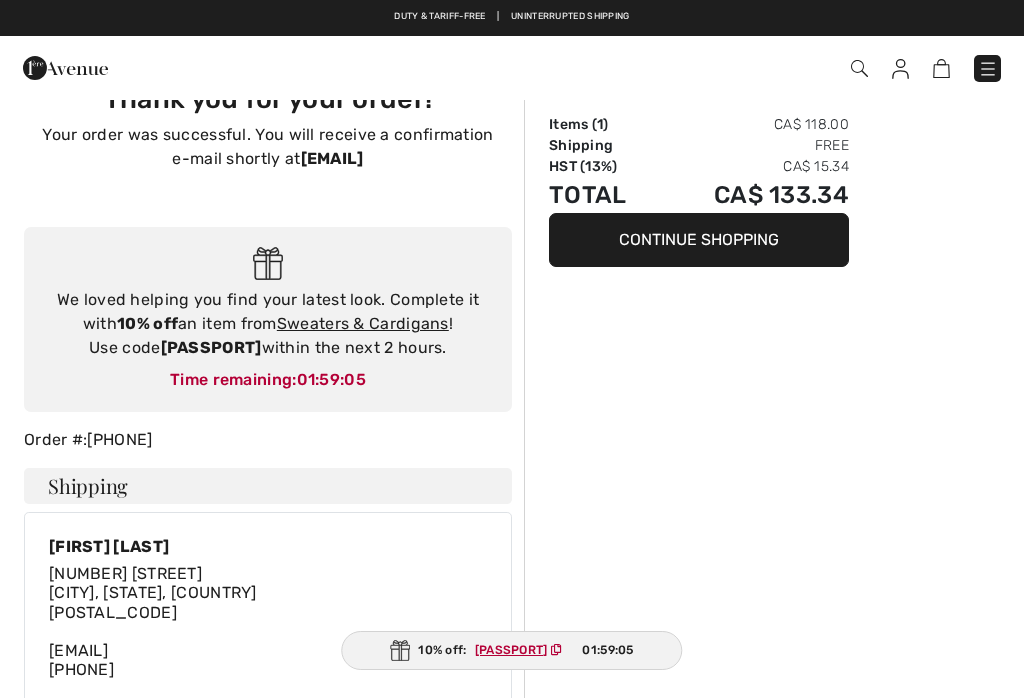 scroll, scrollTop: 0, scrollLeft: 0, axis: both 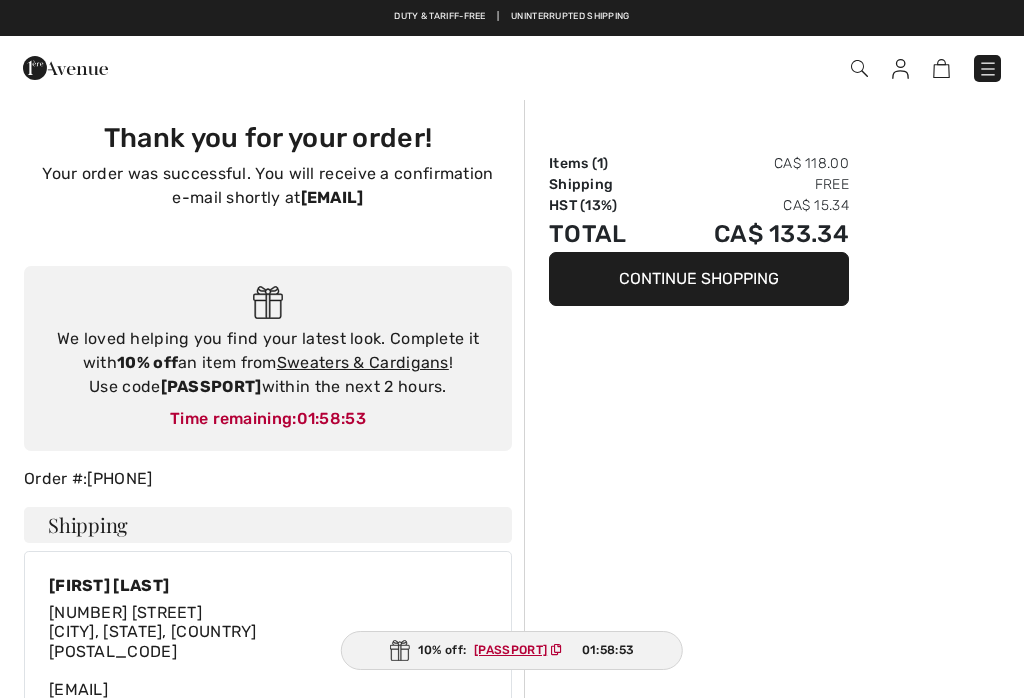 click on "Continue Shopping" at bounding box center (699, 279) 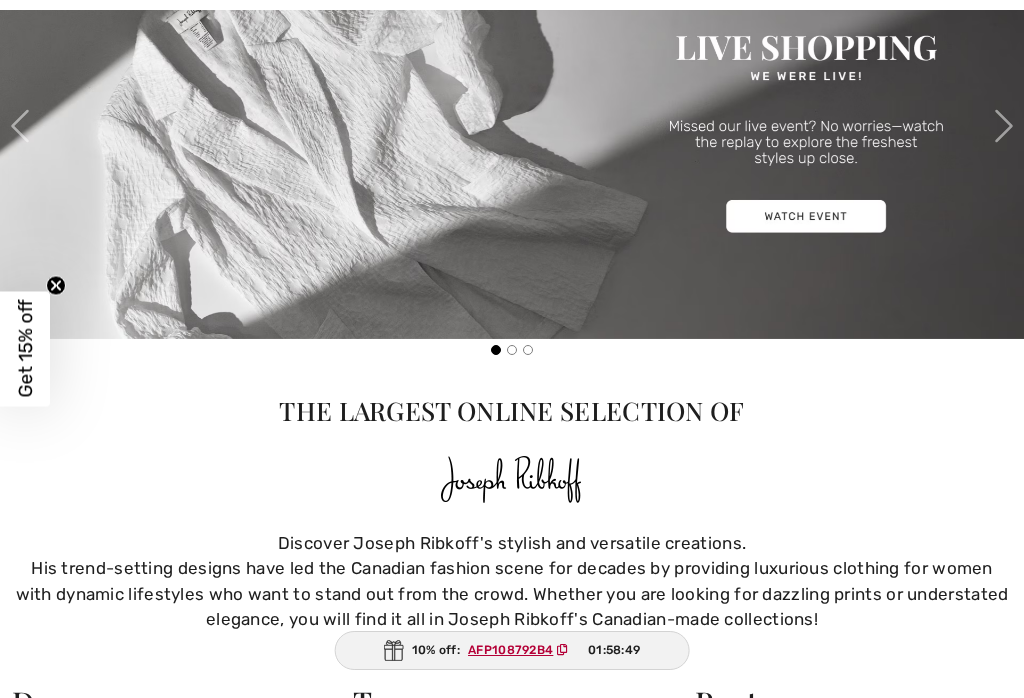 scroll, scrollTop: 1026, scrollLeft: 0, axis: vertical 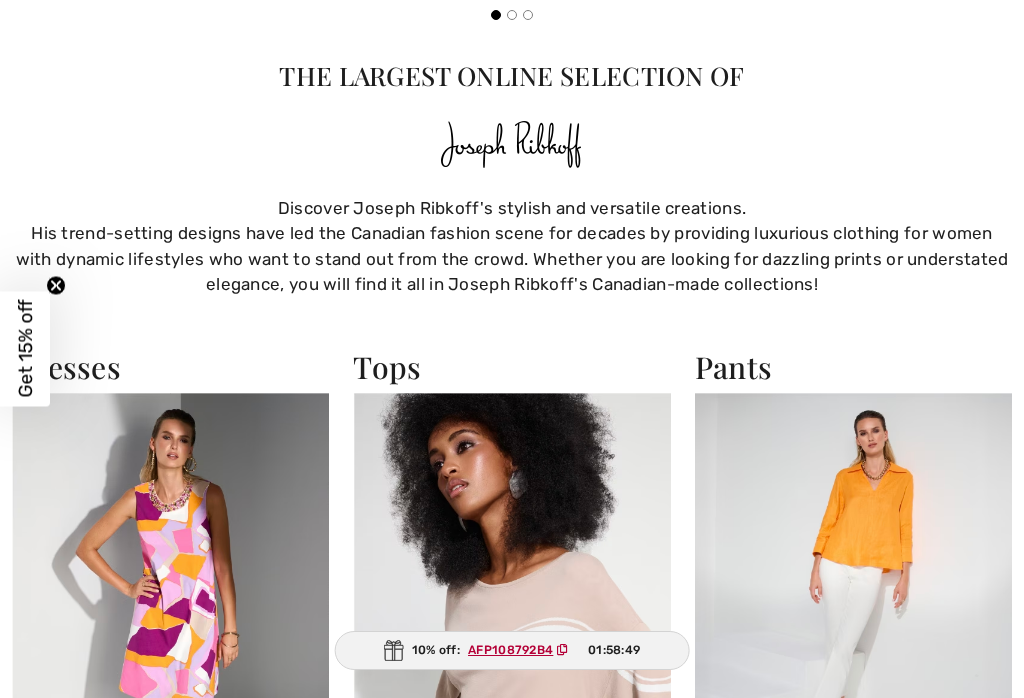 checkbox on "true" 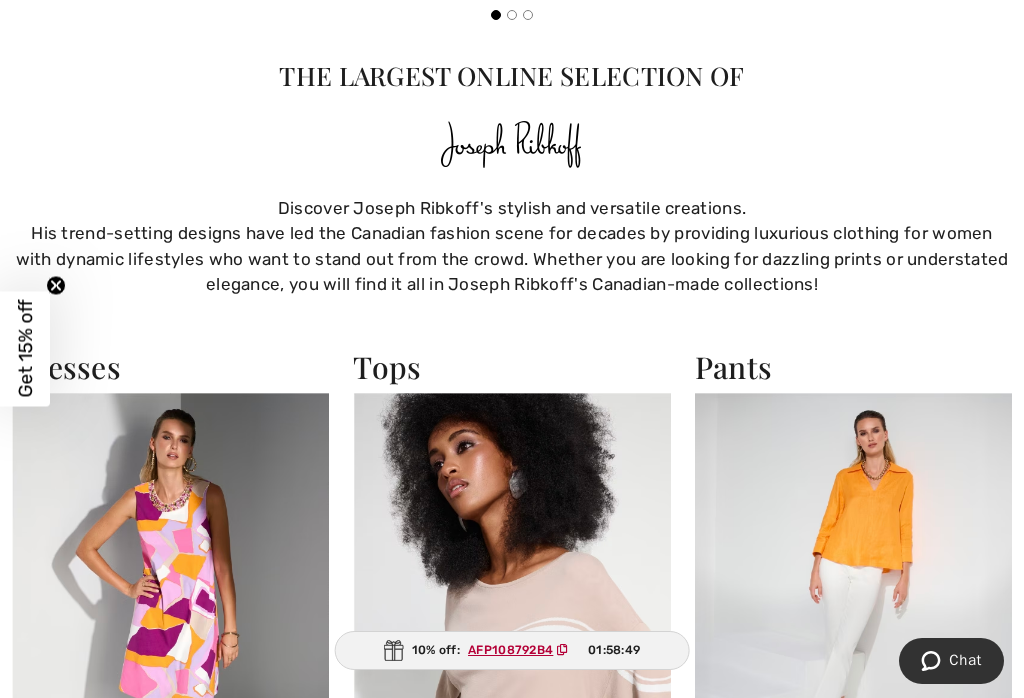 scroll, scrollTop: 0, scrollLeft: 0, axis: both 